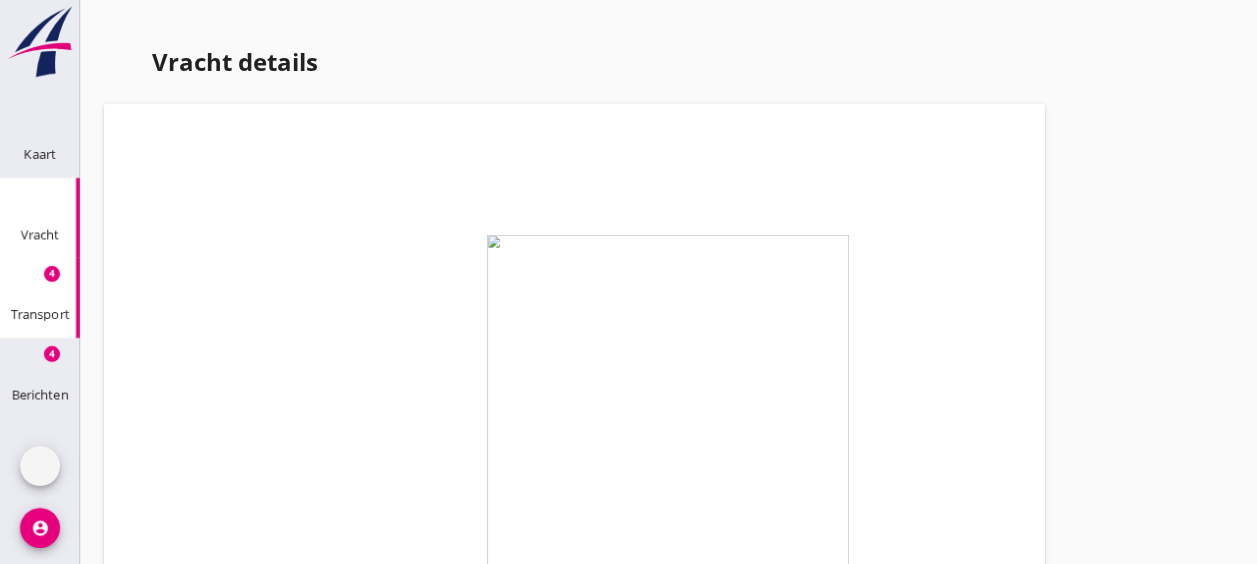 scroll, scrollTop: 216, scrollLeft: 0, axis: vertical 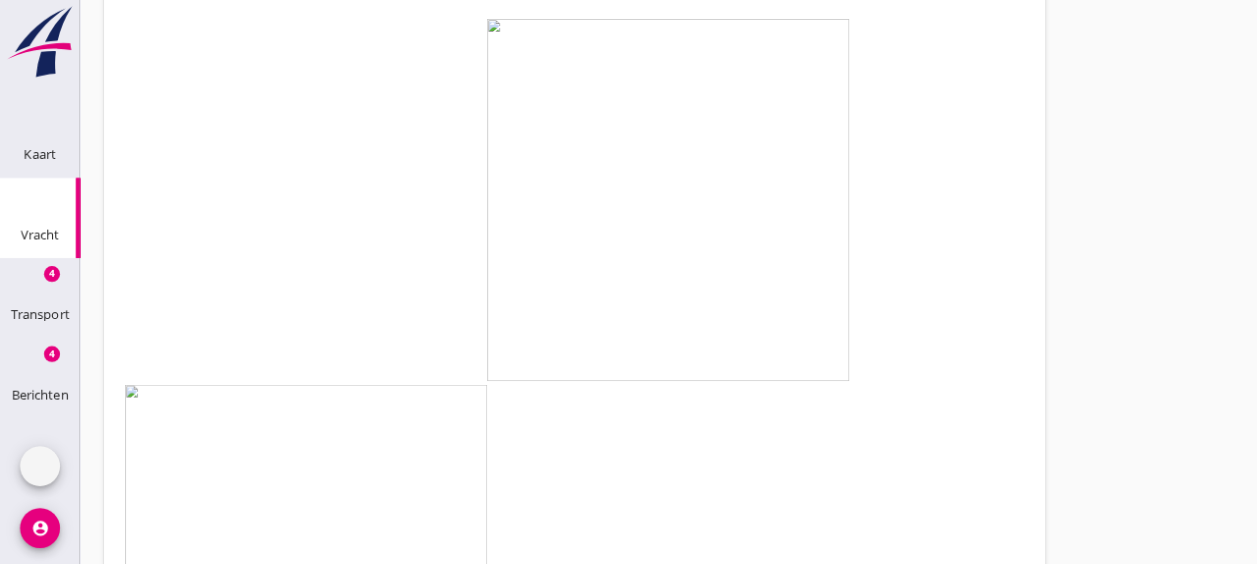 click on "Vracht" at bounding box center (40, 234) 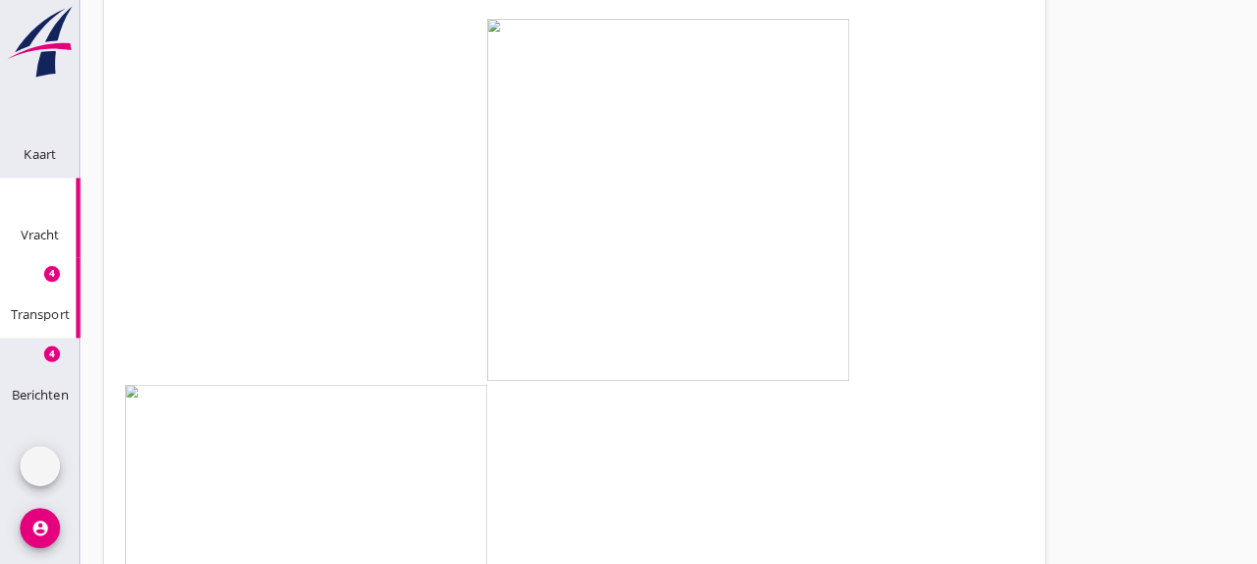 click at bounding box center (24, 268) 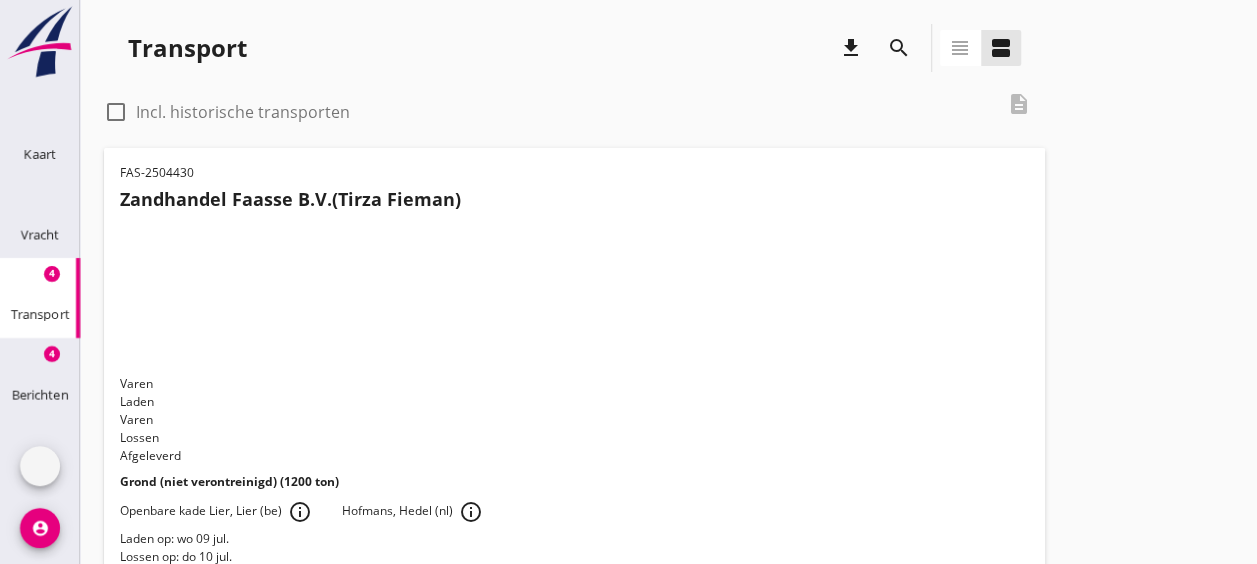 scroll, scrollTop: 162, scrollLeft: 0, axis: vertical 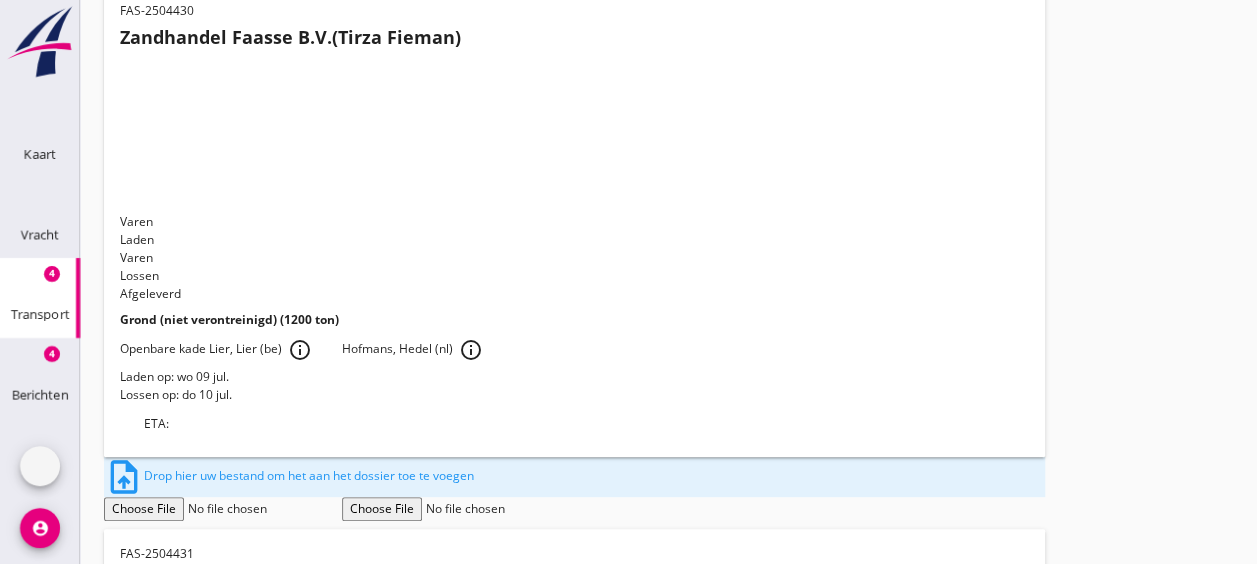 click on "DC [CITY], [CITY] (nl) info_outline [COMPANY] NV, [CITY] (be) info_outline" at bounding box center [574, 891] 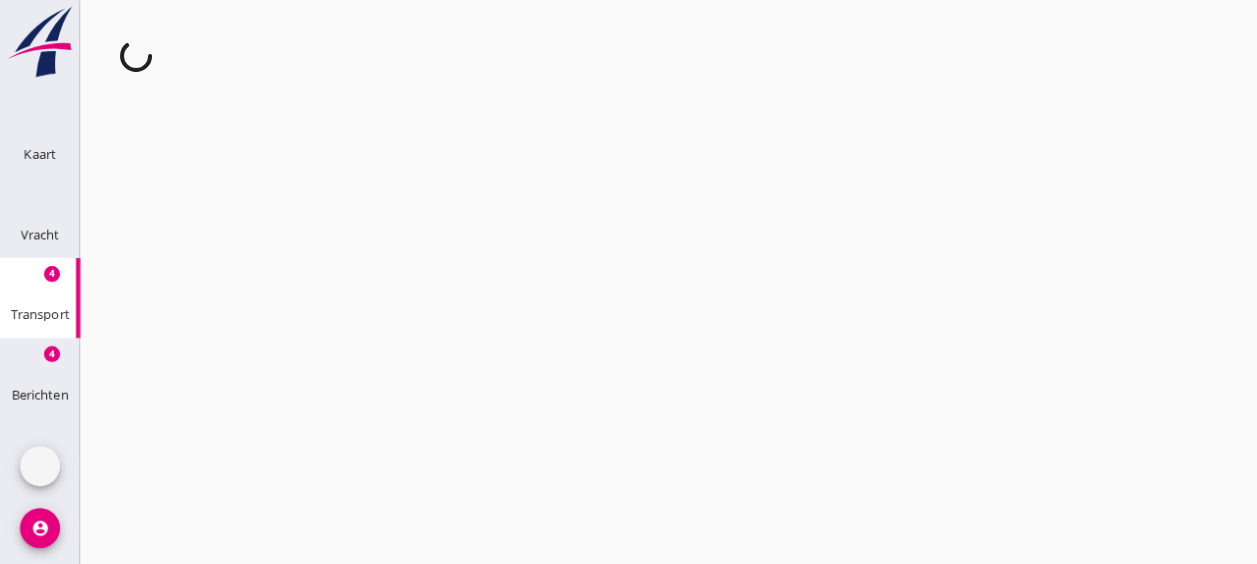 scroll, scrollTop: 0, scrollLeft: 0, axis: both 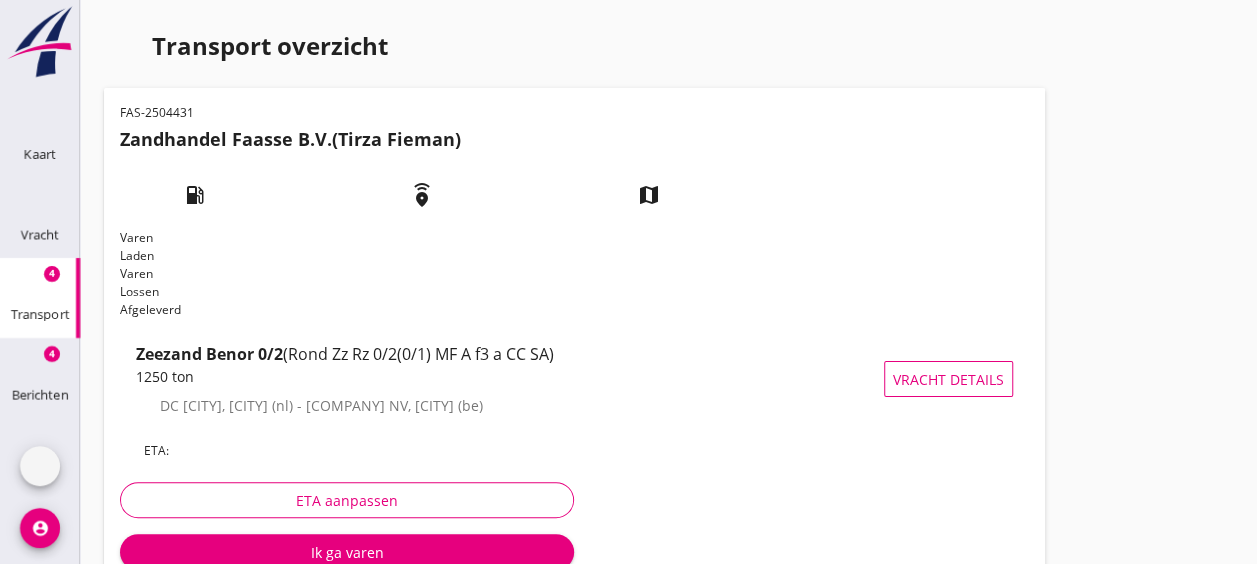 click on "Documenten" at bounding box center [158, 607] 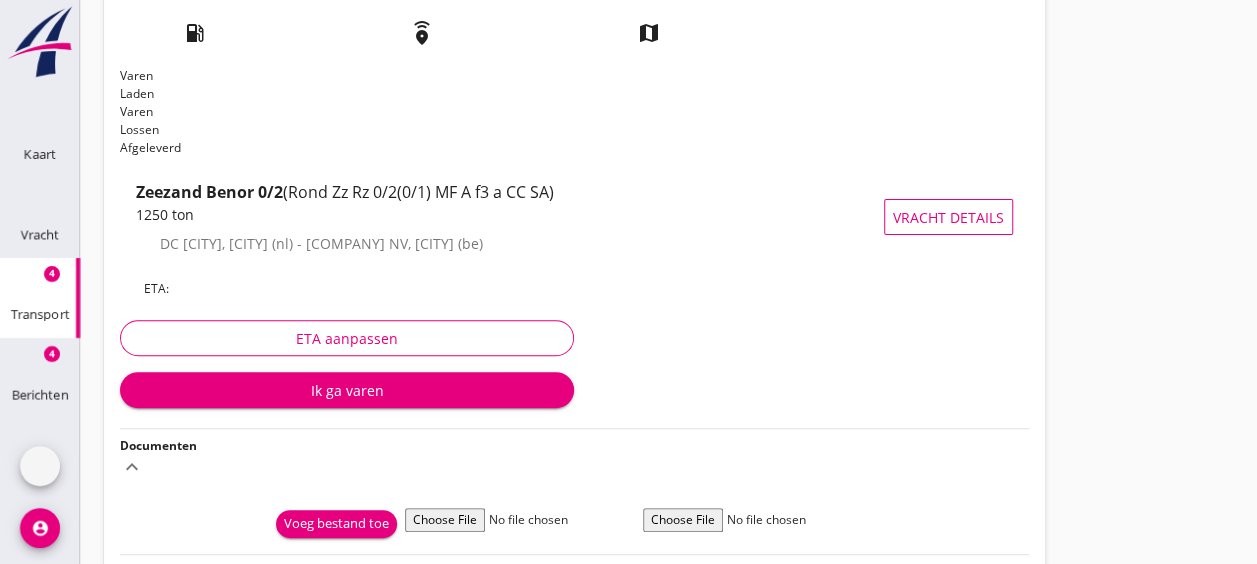 scroll, scrollTop: 167, scrollLeft: 0, axis: vertical 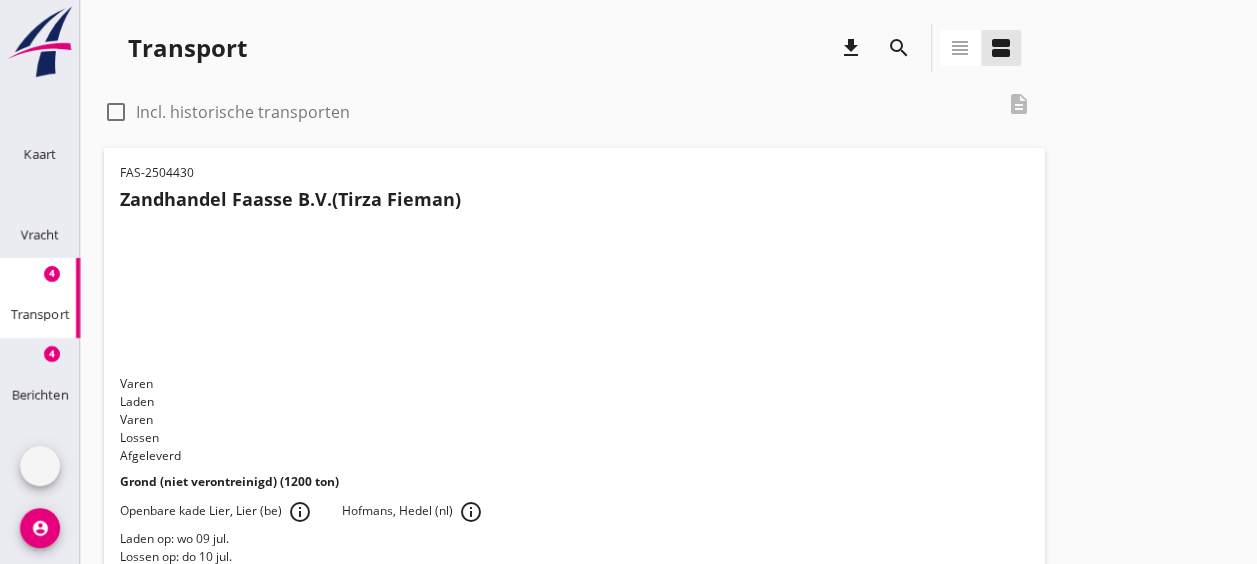click on "Lossen op: do 10 jul." at bounding box center (574, 557) 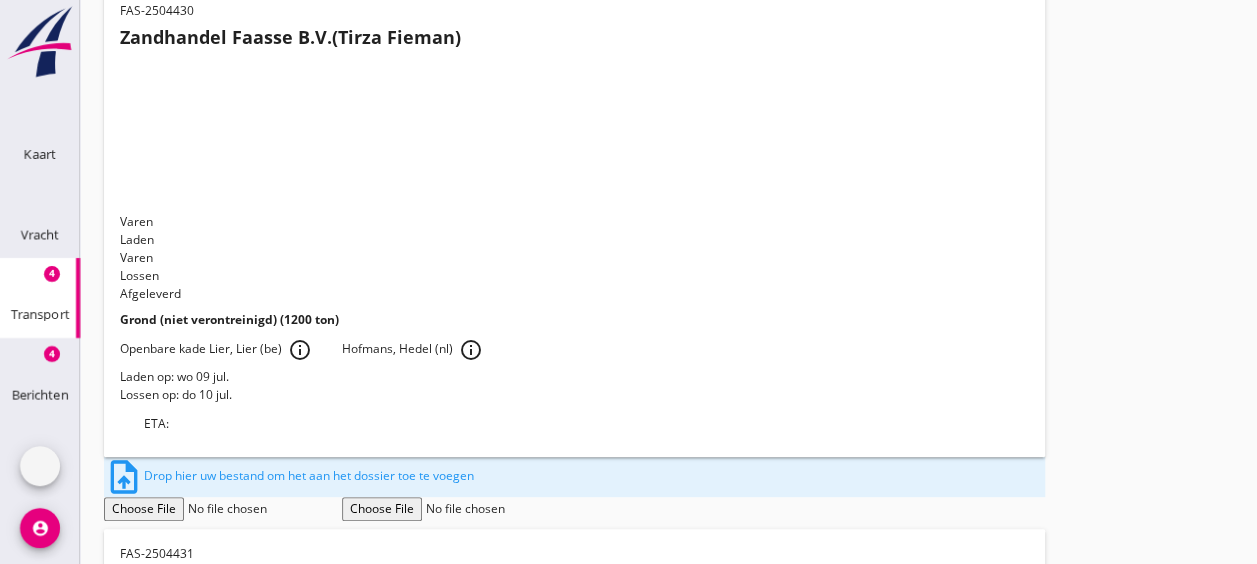 scroll, scrollTop: 0, scrollLeft: 0, axis: both 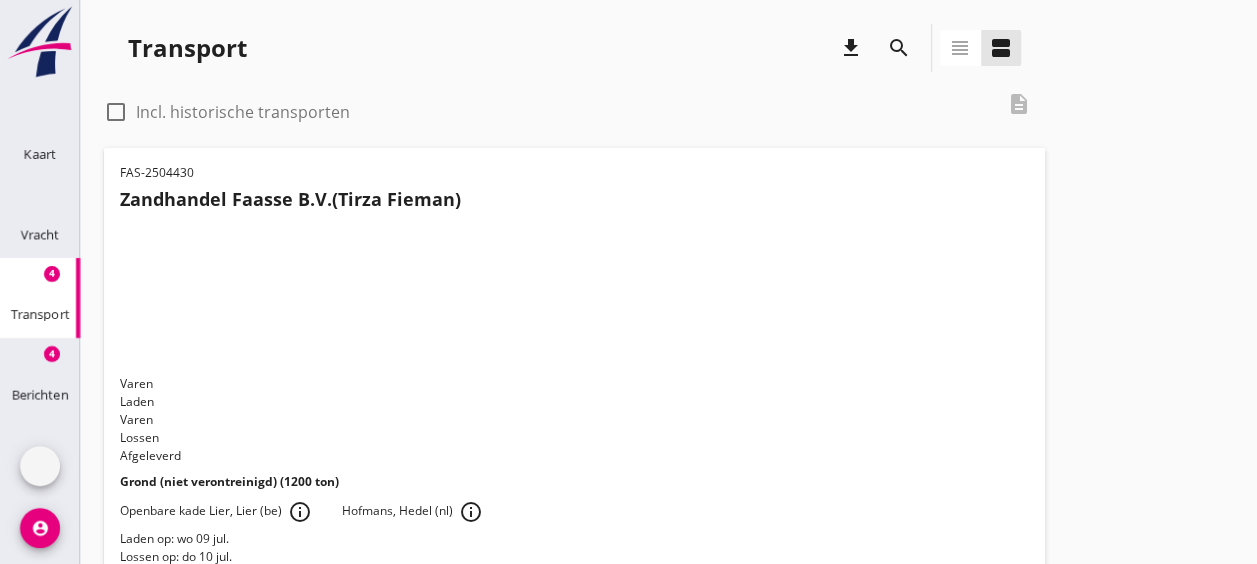 click at bounding box center [116, 112] 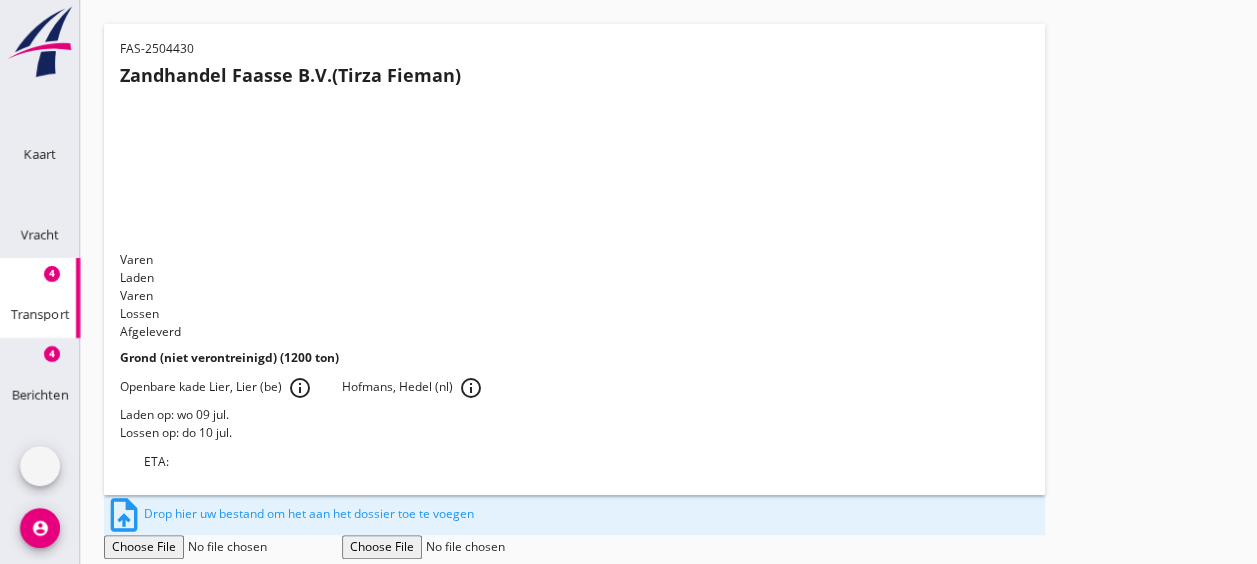 scroll, scrollTop: 200, scrollLeft: 0, axis: vertical 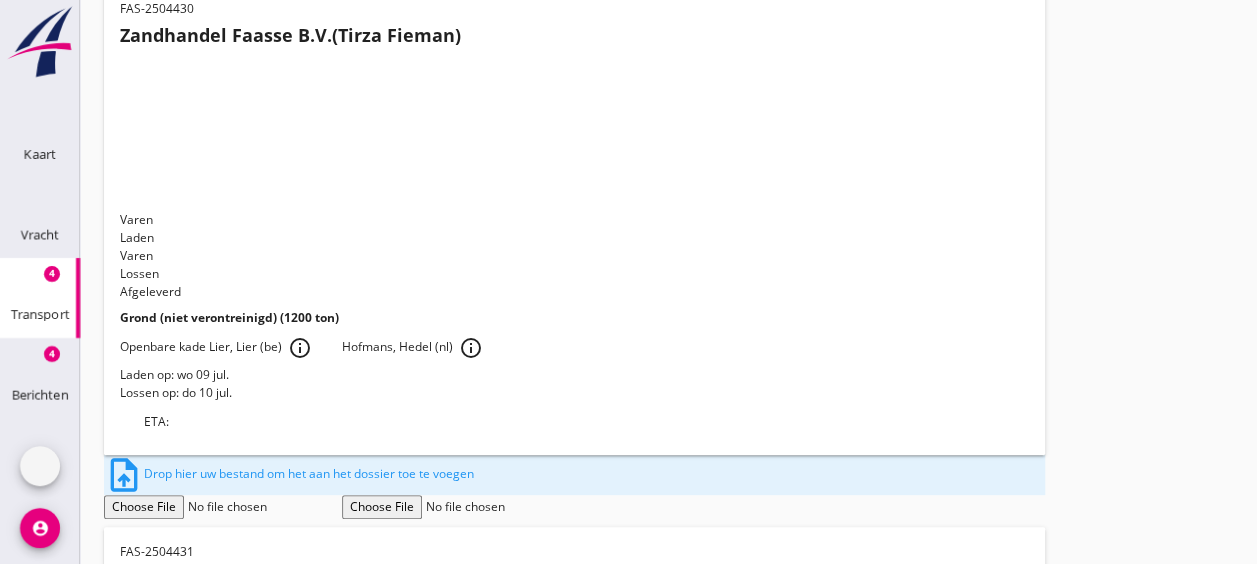 click on "Transport  download search view_headline view_agenda check_box_outline_blank Incl. historische transporten description  FAS-2504430  Zandhandel Faasse B.V.  (Tirza  Fieman)  Varen   Laden   Varen   Lossen   Afgeleverd   Grond (niet verontreinigd) (1200 ton)   Openbare kade Lier, Lier (be)  info_outline  Hofmans, Hedel (nl)  info_outline  Laden op: wo 09 jul.   Lossen op: do 10 jul.   ETA:   upload_file  Drop hier uw bestand om het aan het dossier toe te voegen   FAS-2504431  Zandhandel Faasse B.V.  (Tirza  Fieman)  Varen   Laden   Varen   Lossen   Afgeleverd   Zeezand Benor 0/2 (1250 ton)   DC Brugge, Hoofdplaat (nl)  info_outline  Ergon NV, Lier (be)  info_outline  Laden op: ma 07 jul.   Lossen op: di 08 jul.   ETA:   upload_file  Drop hier uw bestand om het aan het dossier toe te voegen" at bounding box center (668, 465) 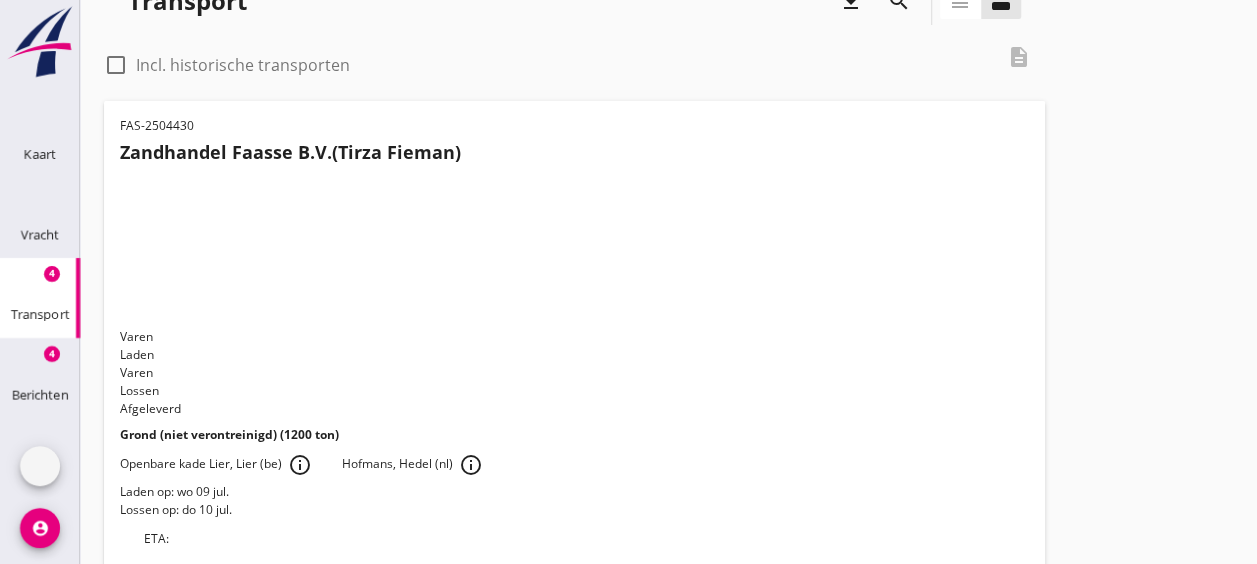 scroll, scrollTop: 46, scrollLeft: 0, axis: vertical 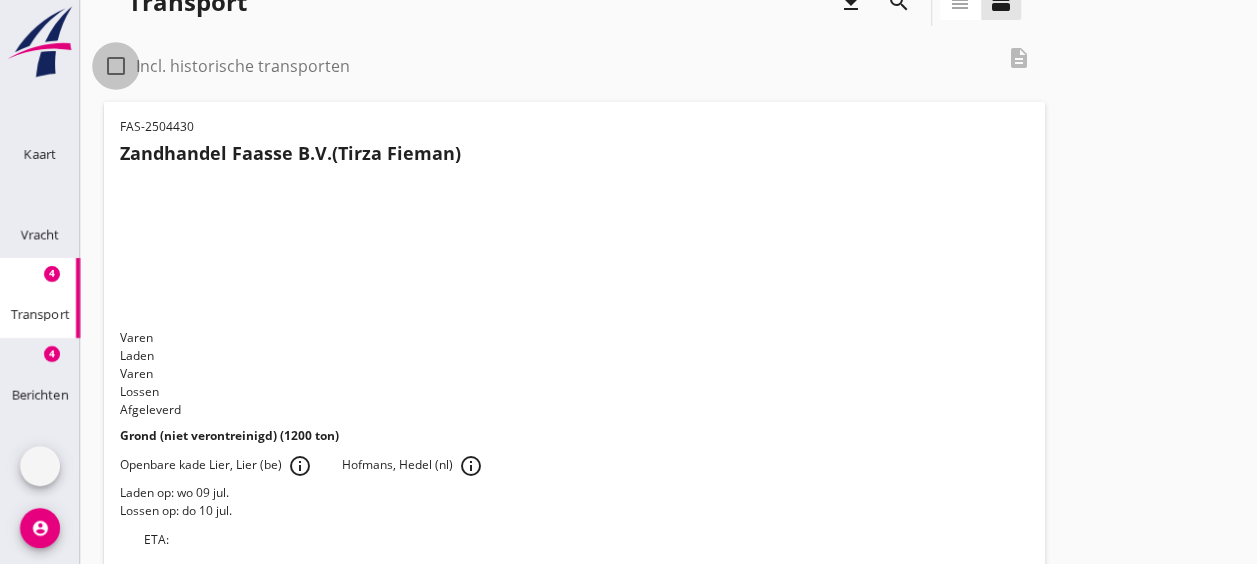 click at bounding box center [116, 66] 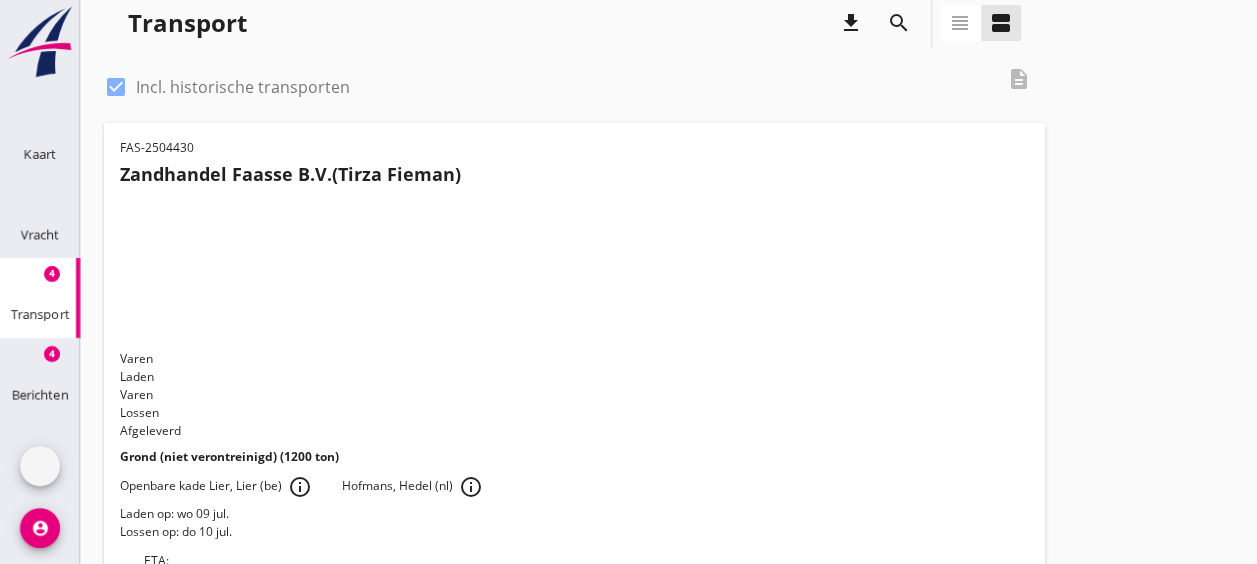 scroll, scrollTop: 0, scrollLeft: 0, axis: both 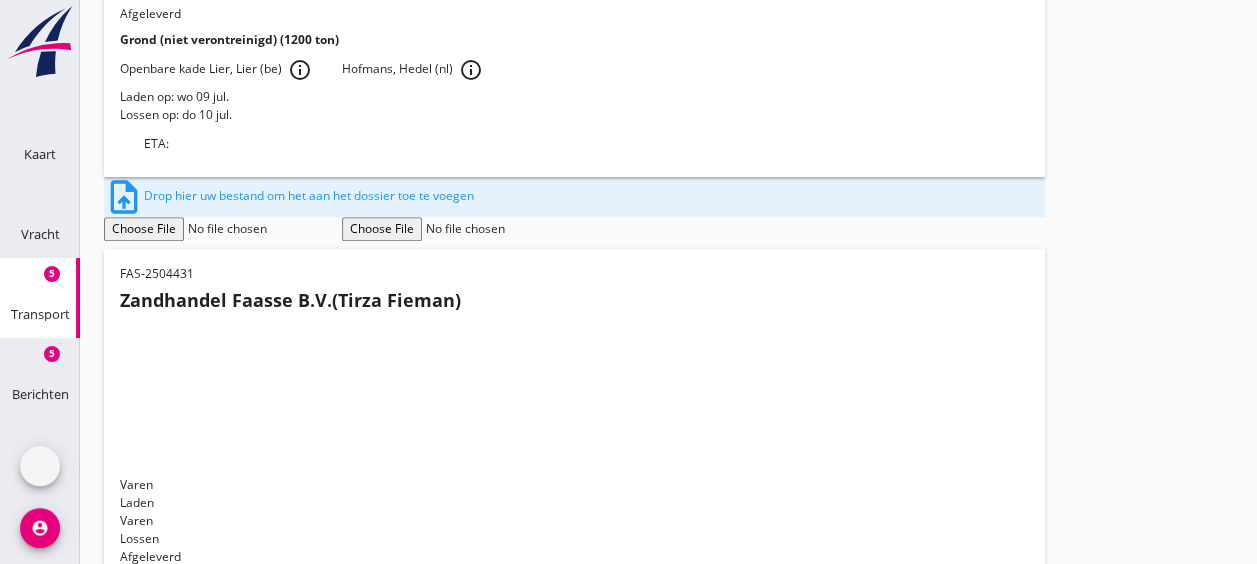 click on "ETA:" at bounding box center (574, 1223) 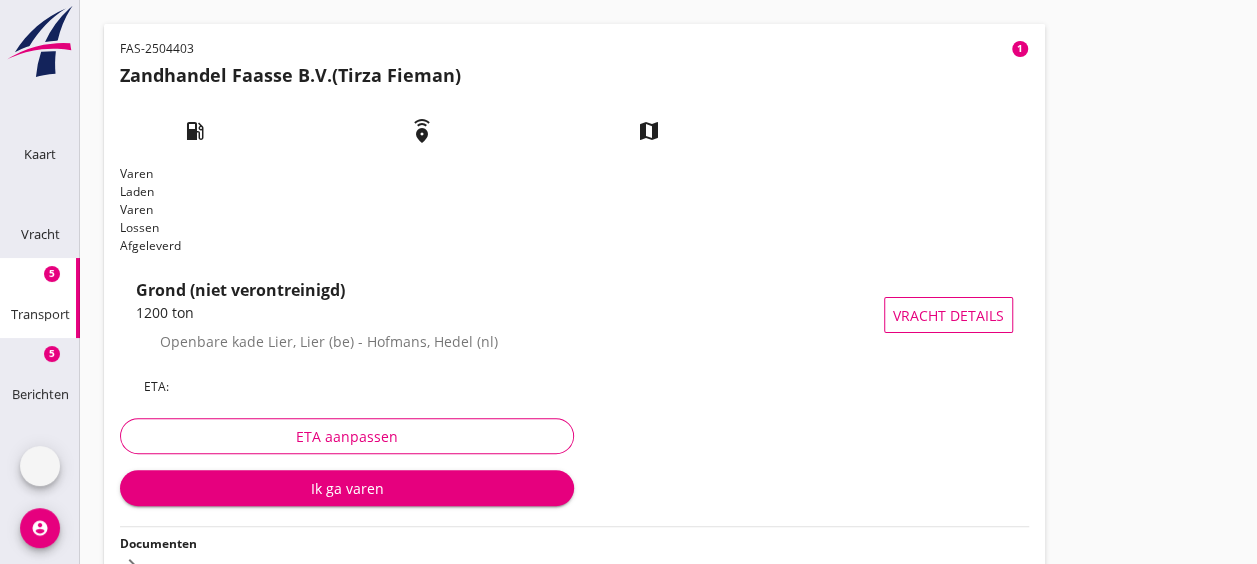scroll, scrollTop: 132, scrollLeft: 0, axis: vertical 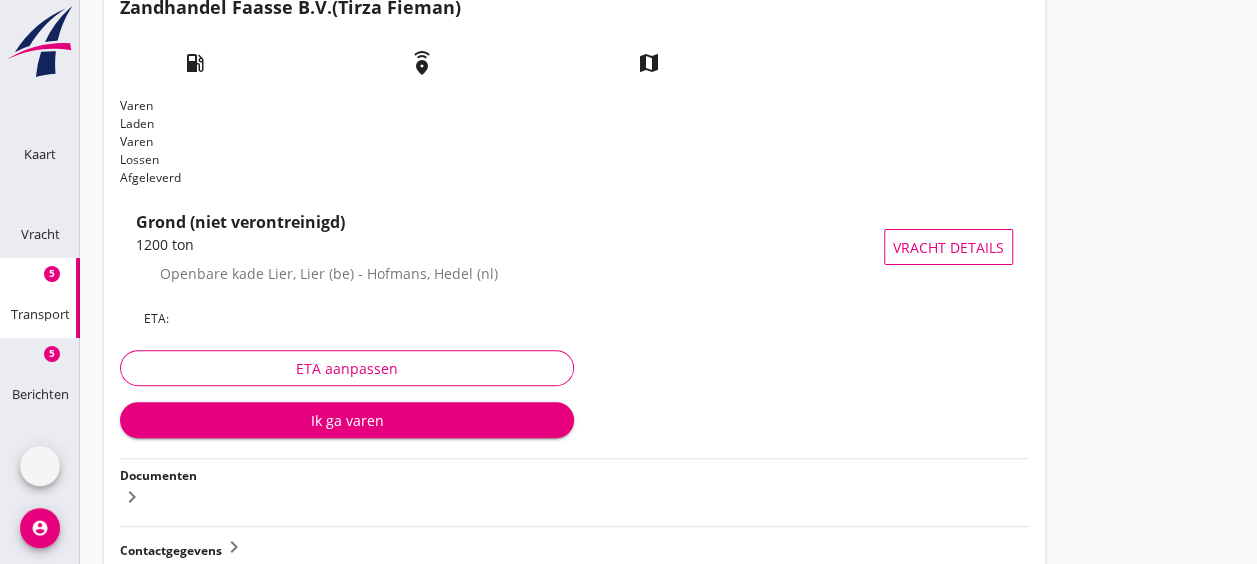 click on "Documenten" at bounding box center (158, 475) 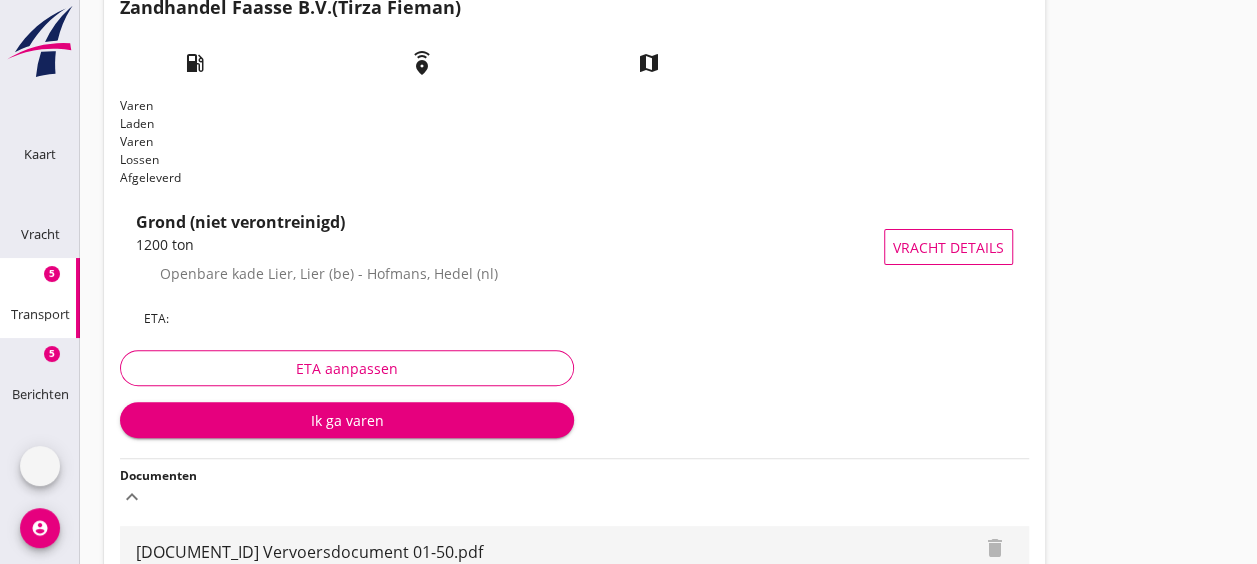 click on "file_download" at bounding box center (1005, 580) 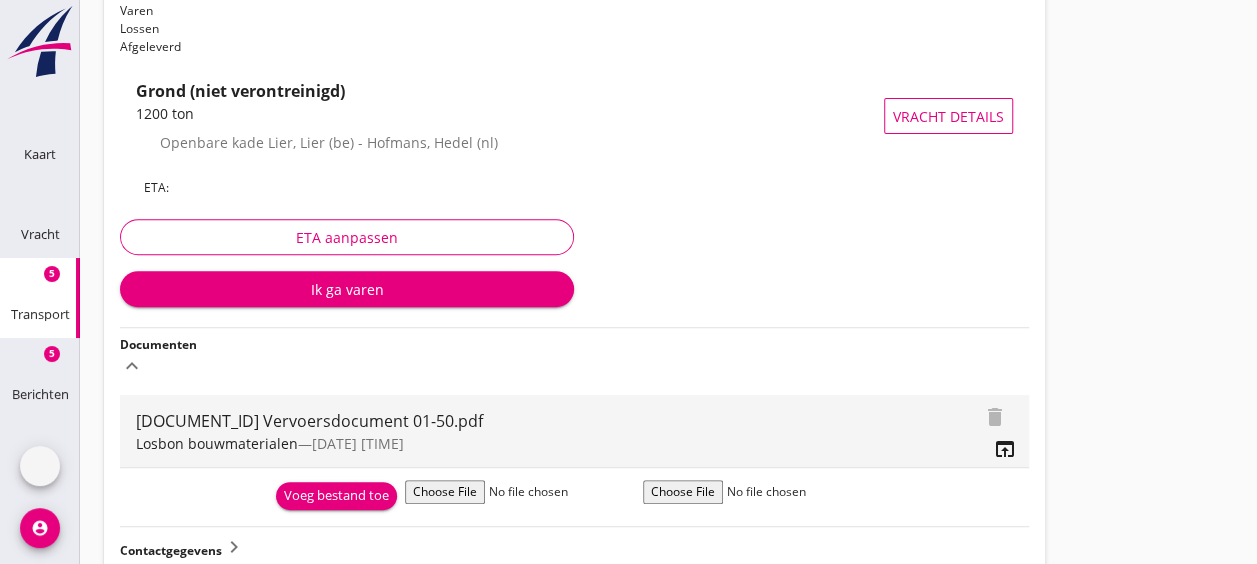 click on "Voeg bestand toe" at bounding box center (336, 496) 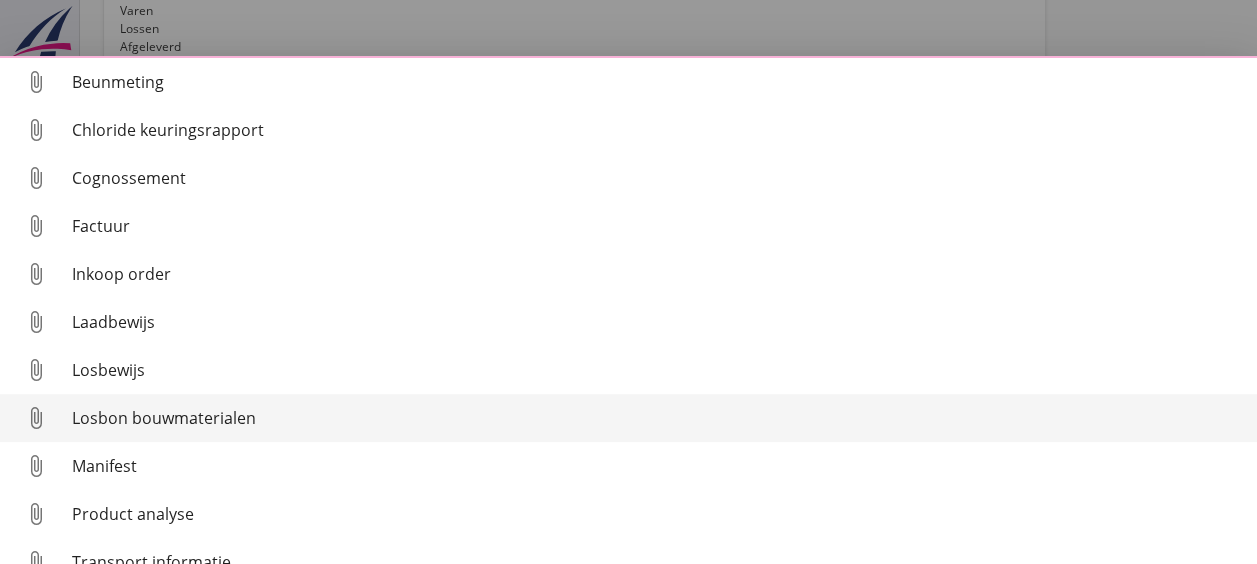 click on "Losbon bouwmaterialen" at bounding box center [656, 82] 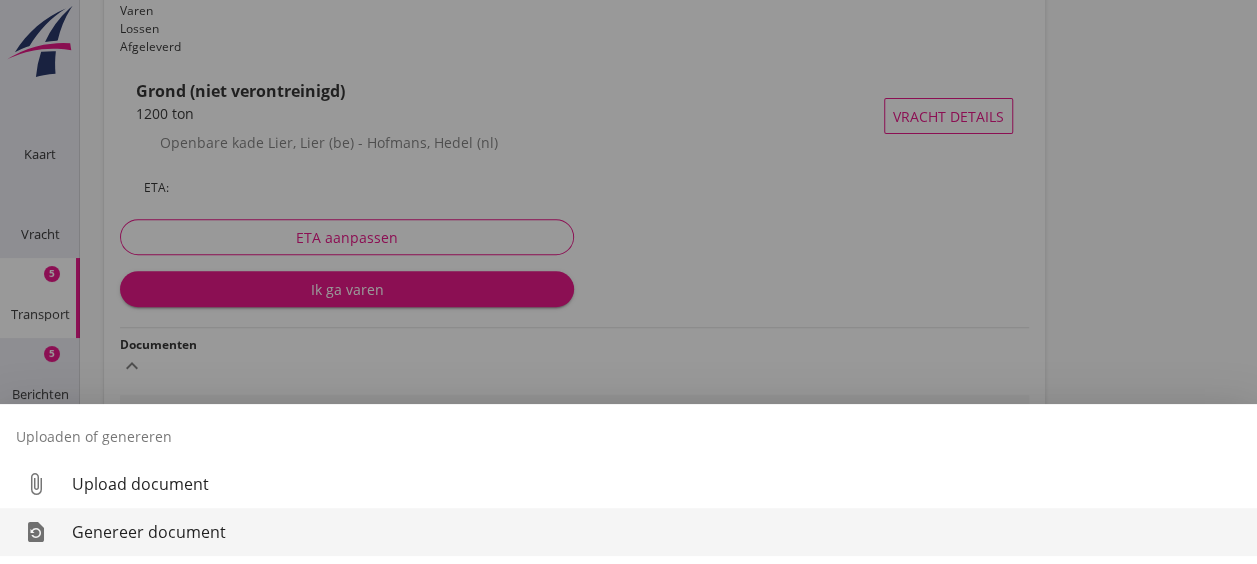 click on "Genereer document" at bounding box center (656, 532) 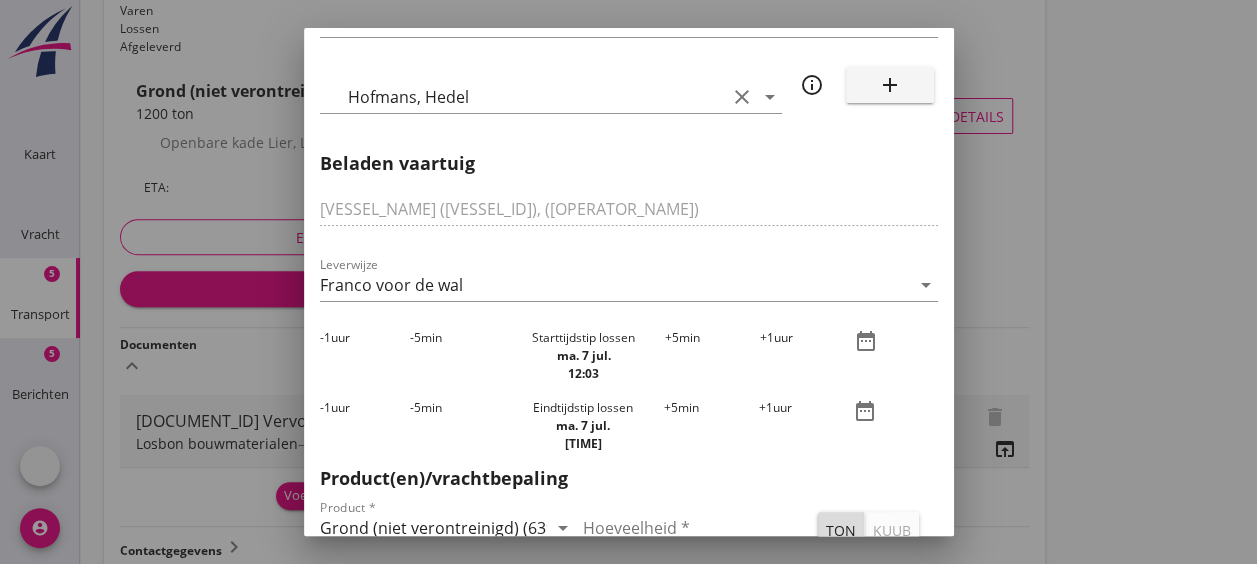 scroll, scrollTop: 456, scrollLeft: 0, axis: vertical 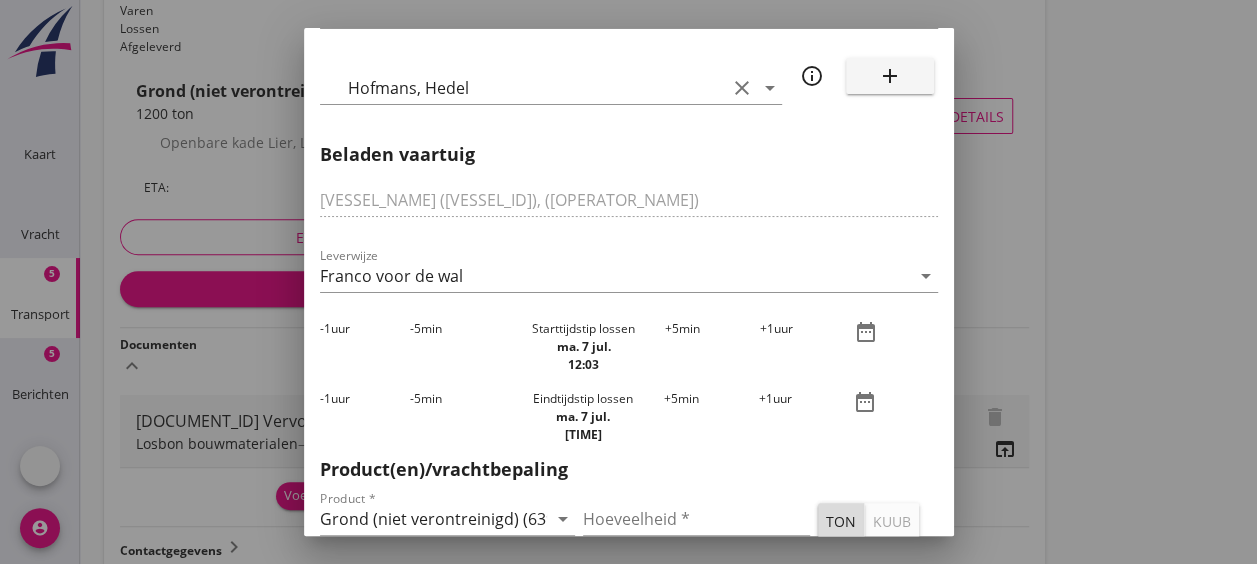 click on "-1  uur" at bounding box center (365, 347) 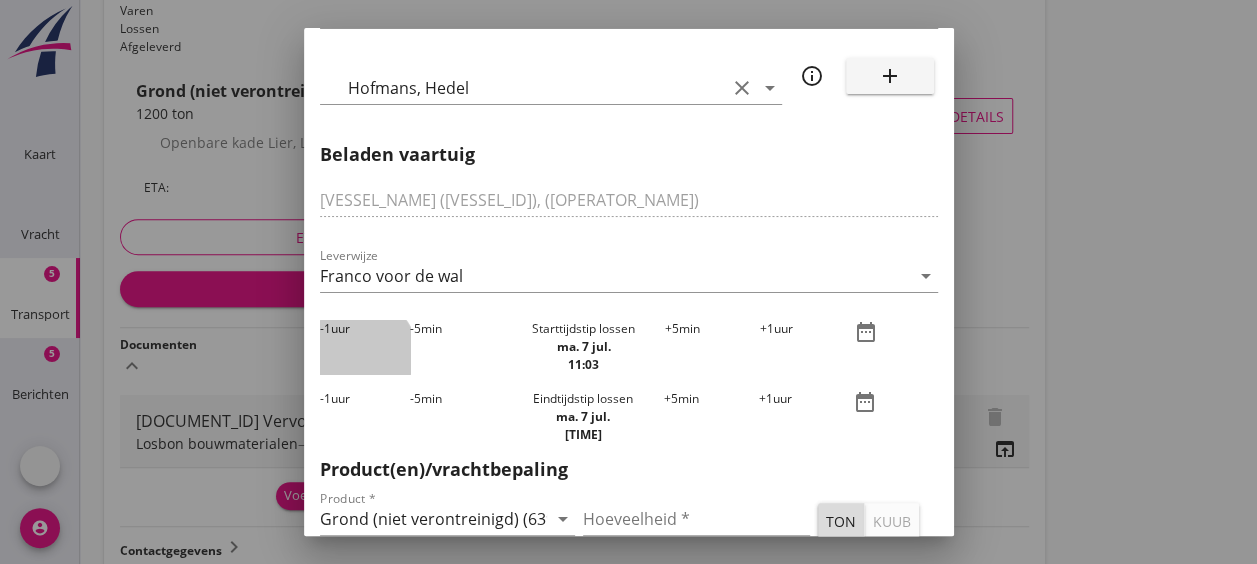 click on "-1  uur" at bounding box center (365, 347) 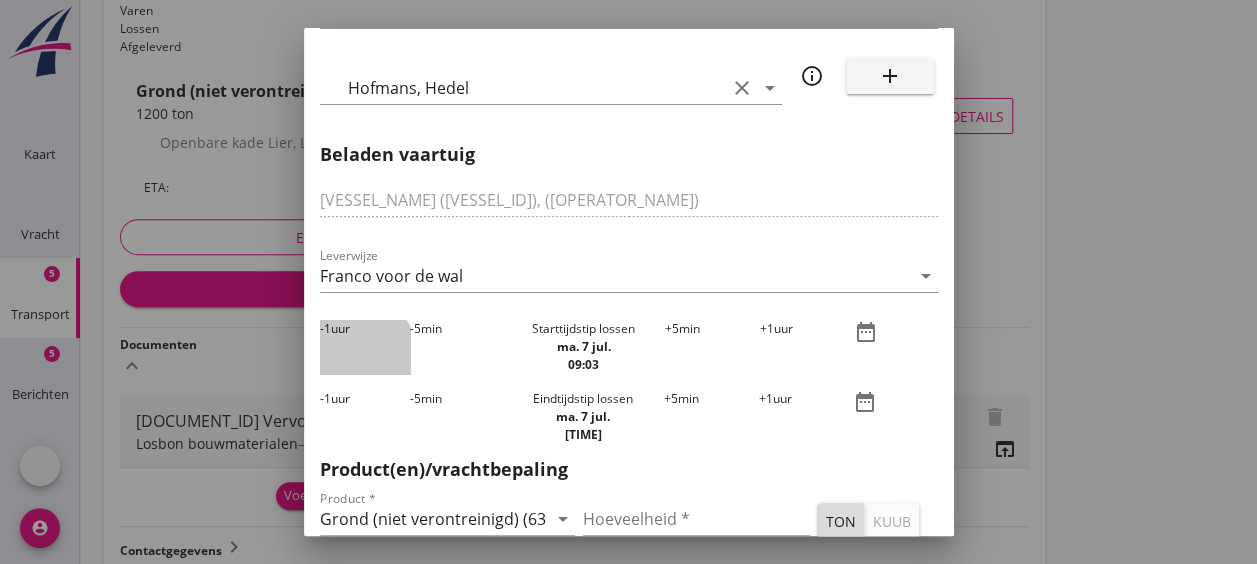 click on "-1  uur" at bounding box center (365, 347) 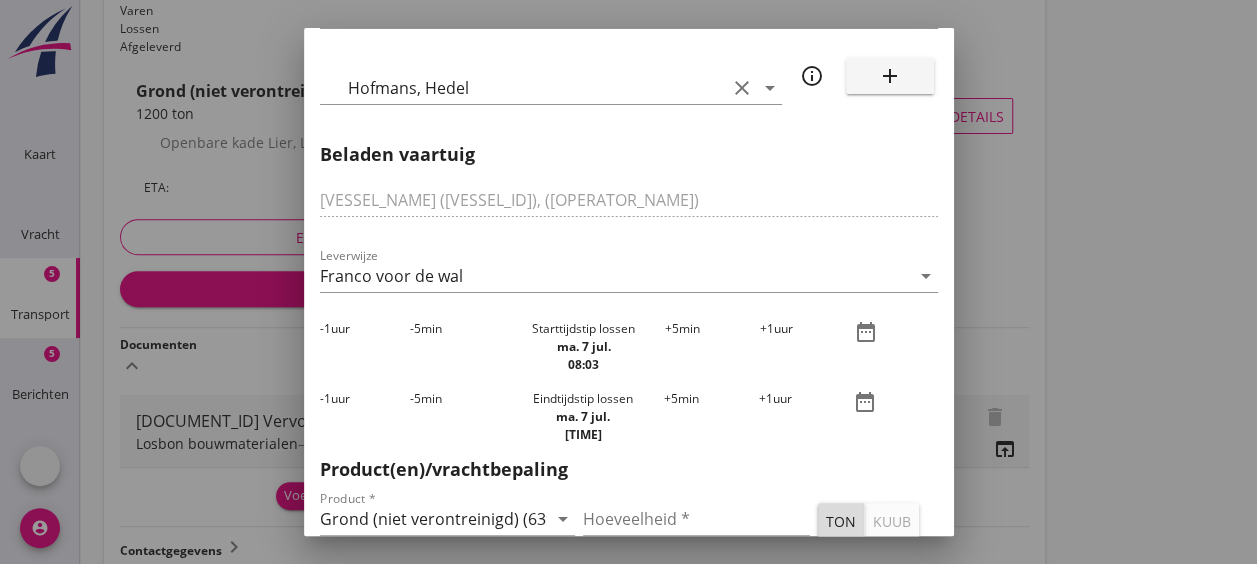 click on "+1  uur" at bounding box center (806, 347) 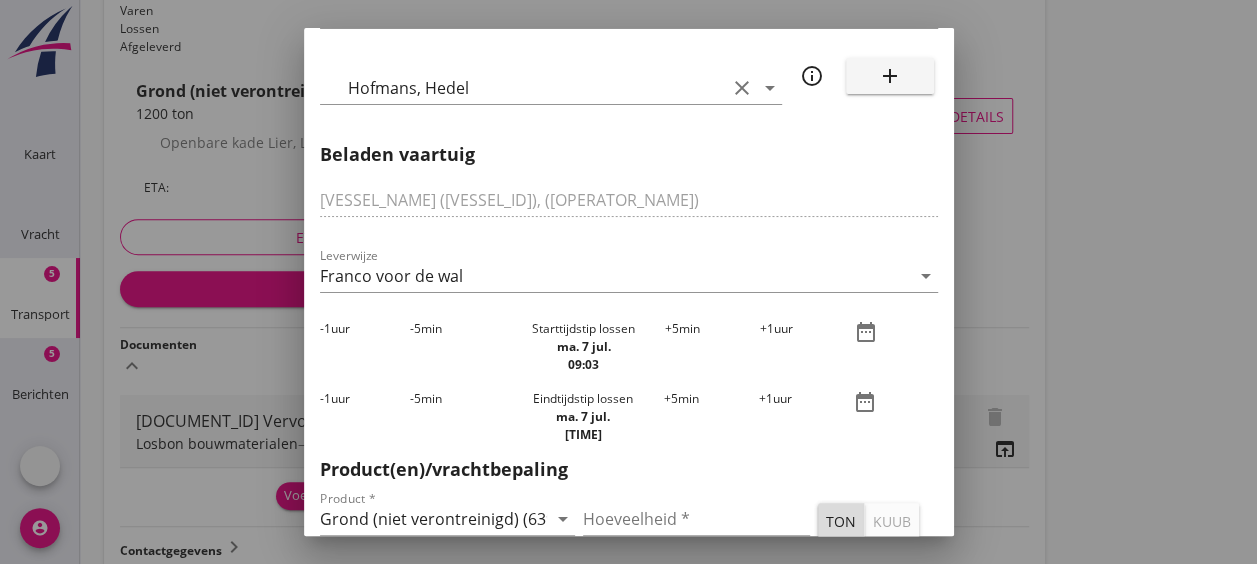 click on "+5  min" at bounding box center (712, 347) 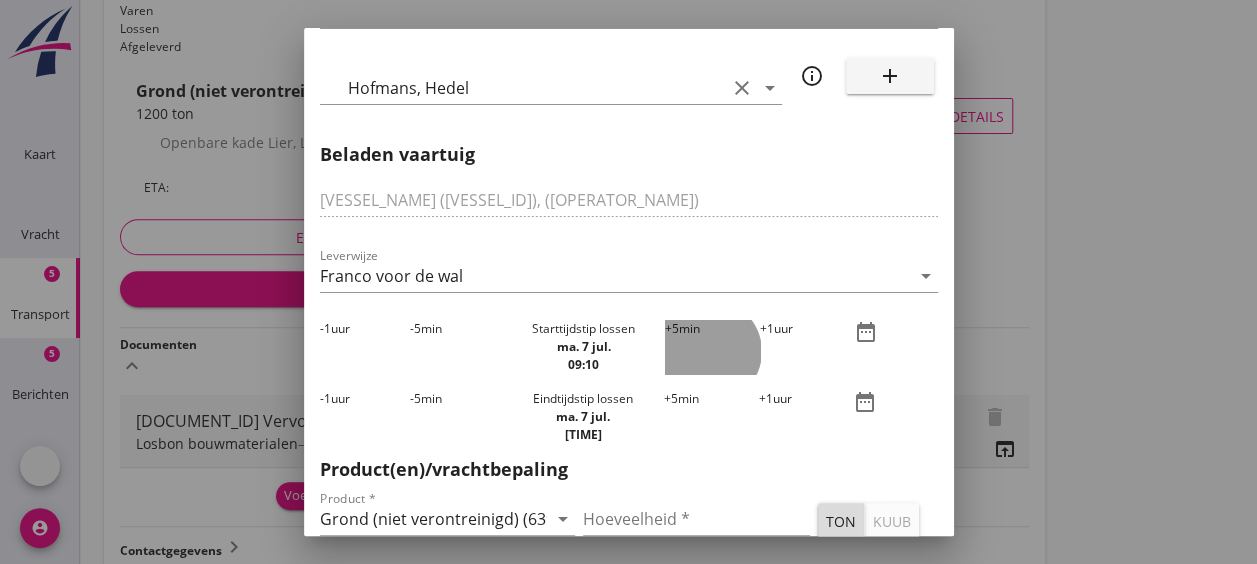click on "+5  min" at bounding box center [712, 347] 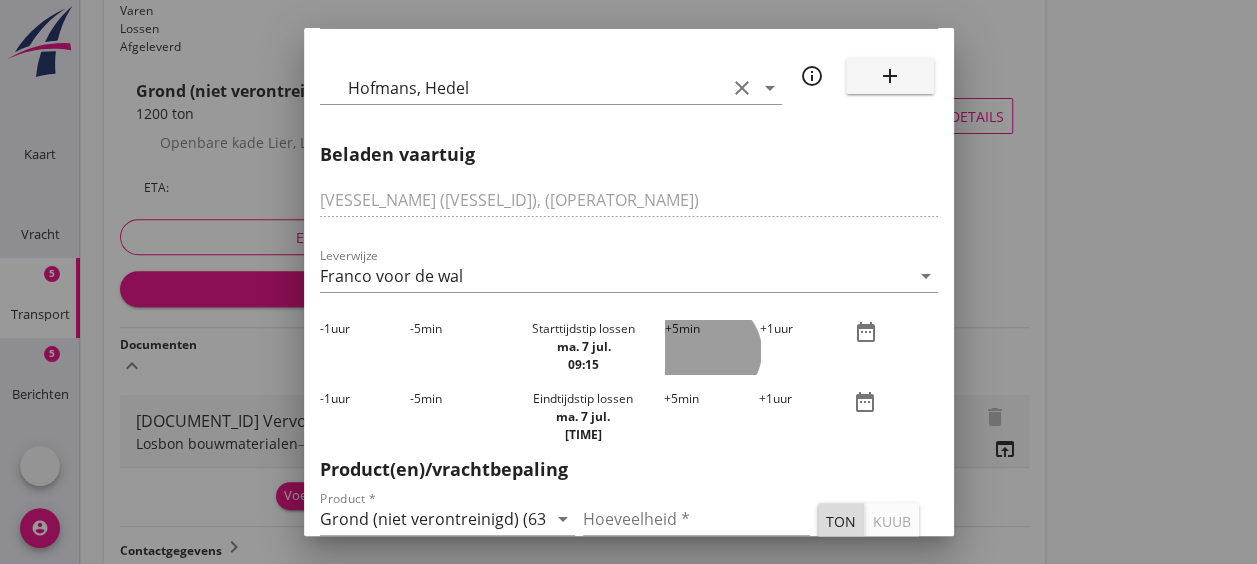 click on "+5  min" at bounding box center (712, 347) 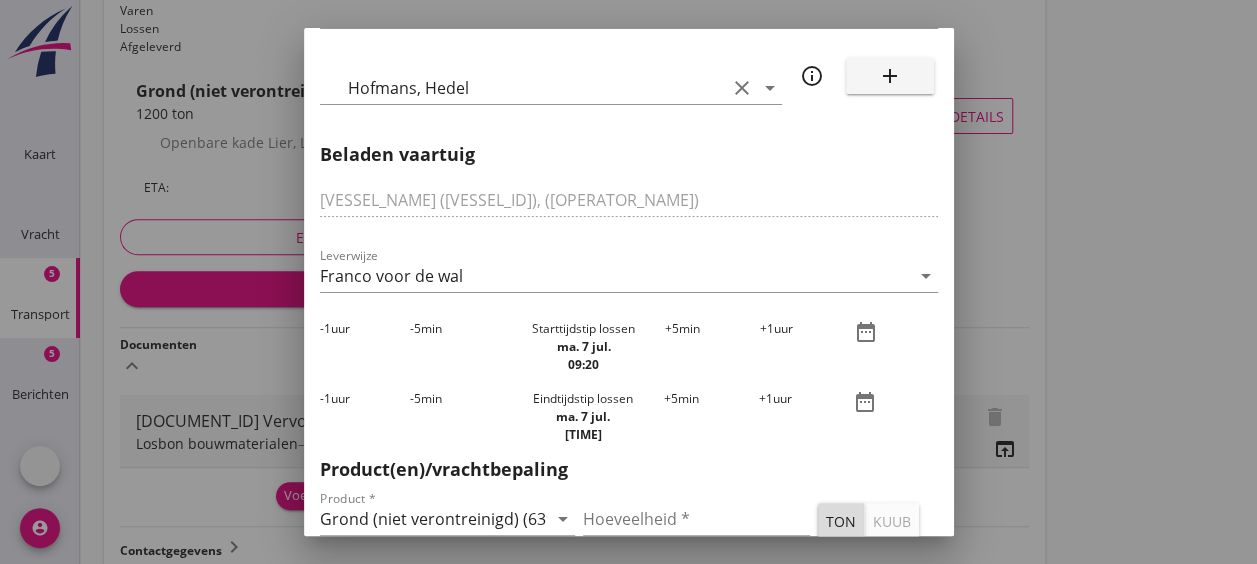click on "+5  min" at bounding box center (712, 347) 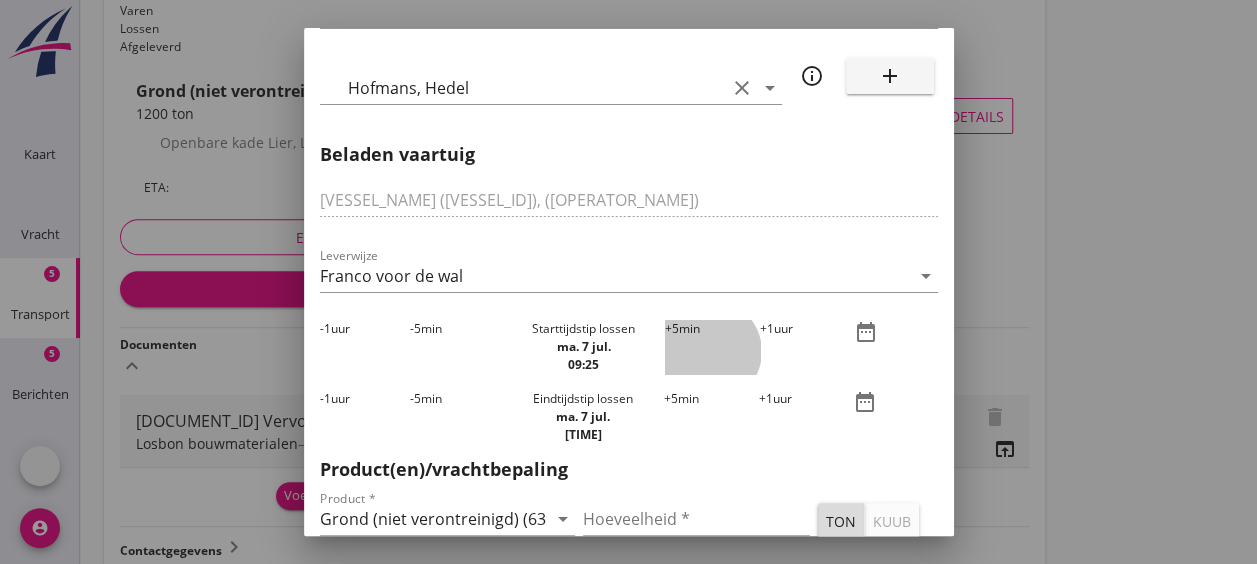 click on "+5  min" at bounding box center [712, 347] 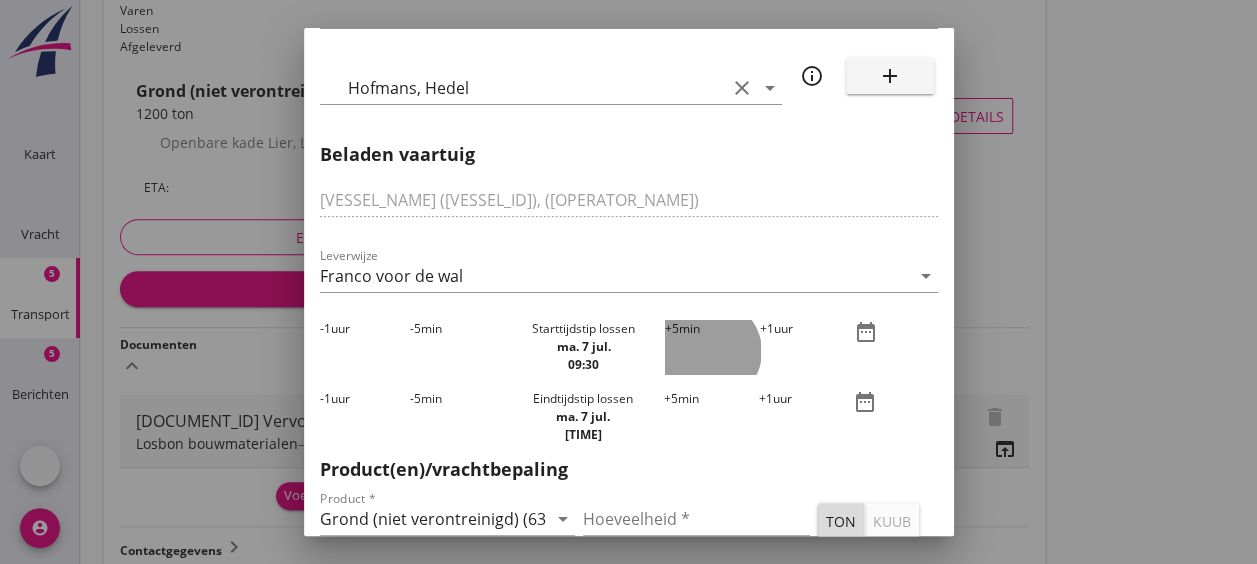 click on "+5  min" at bounding box center (712, 347) 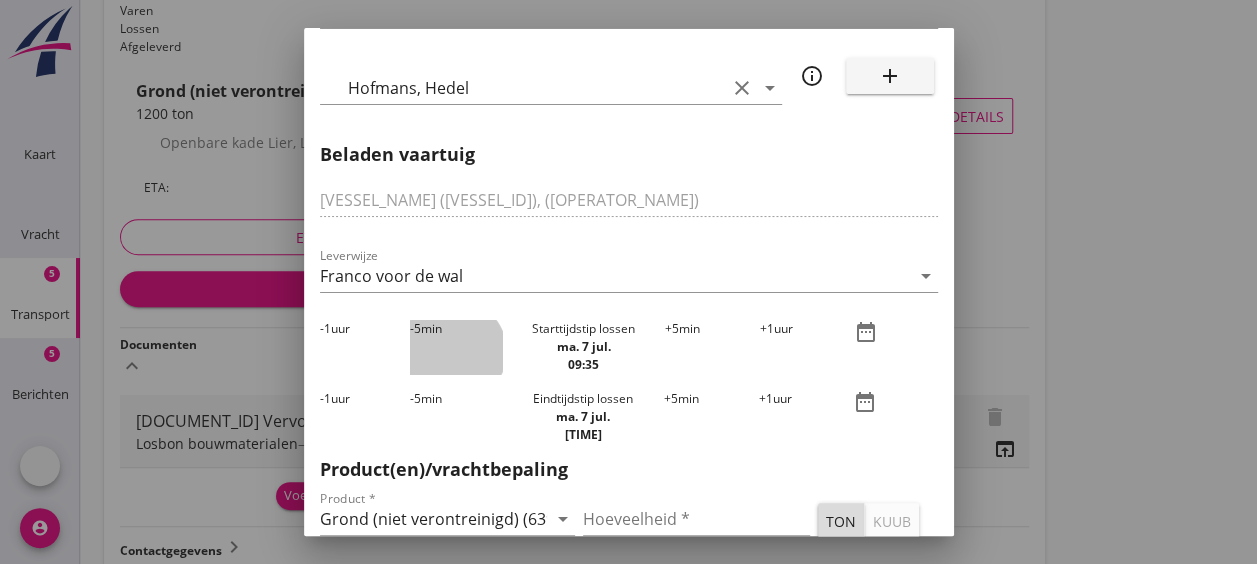 click on "-5  min" at bounding box center [456, 347] 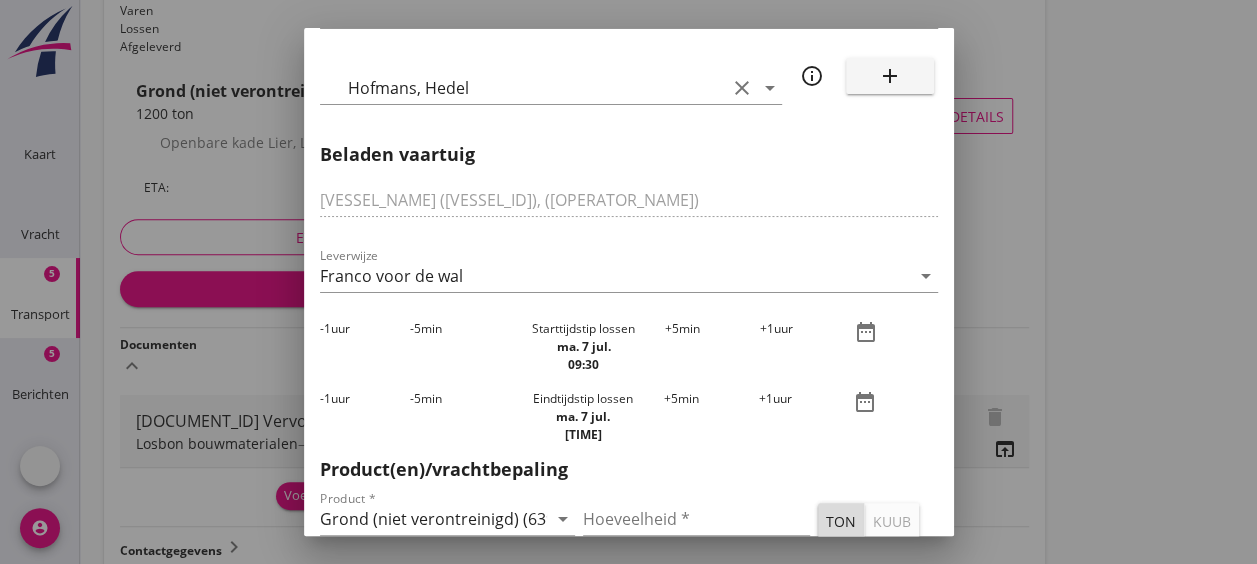click on "-5  min" at bounding box center [456, 417] 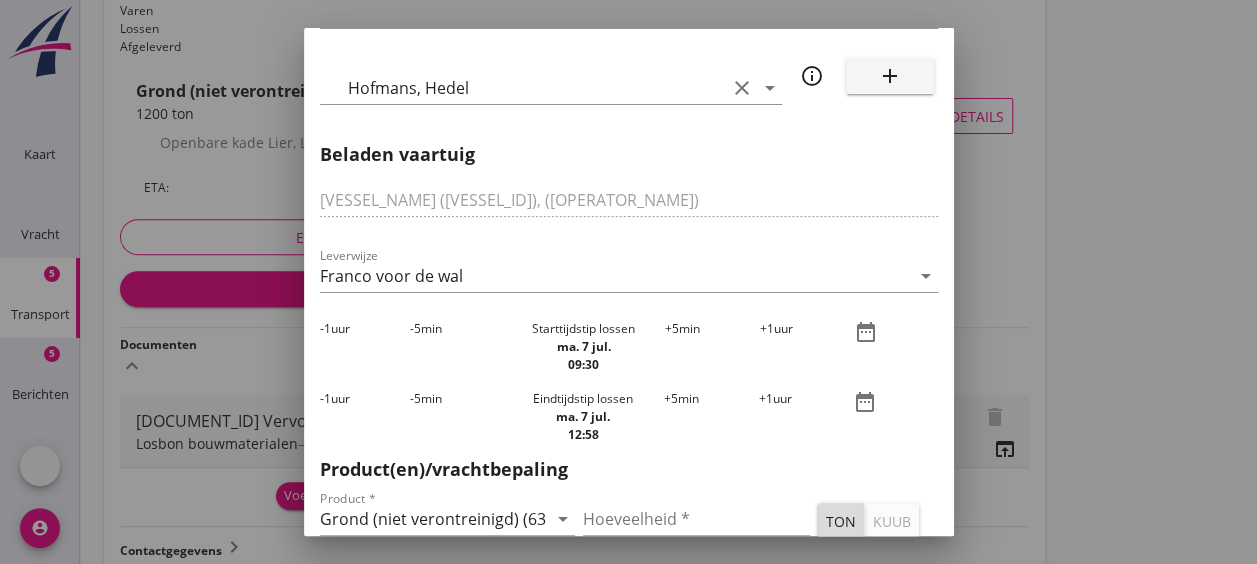 click on "+5  min" at bounding box center [712, 417] 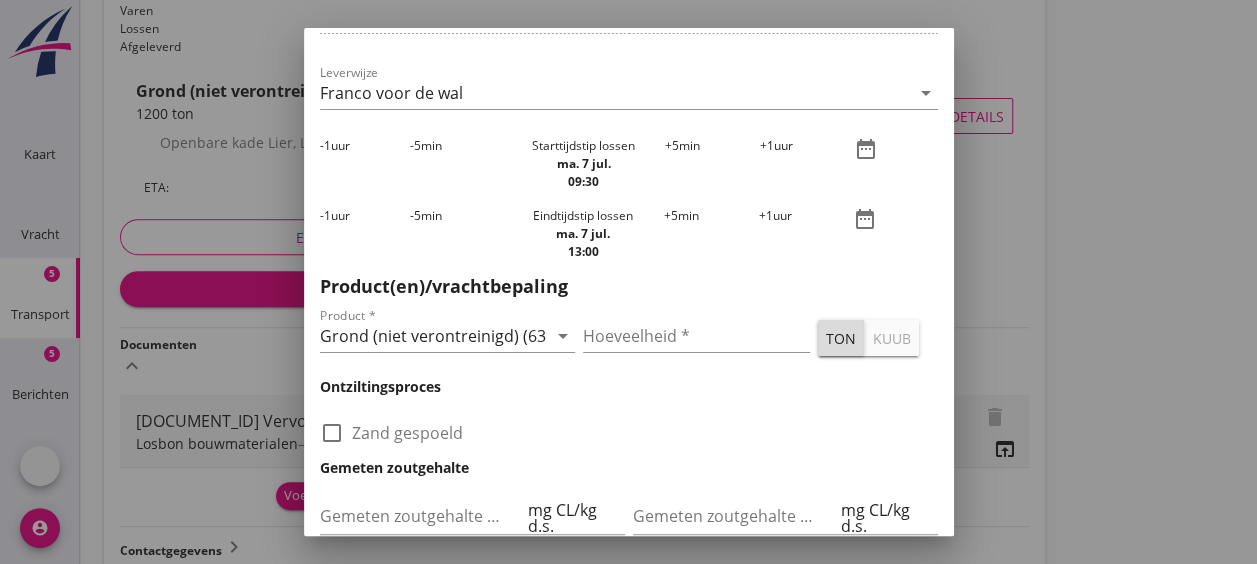 scroll, scrollTop: 643, scrollLeft: 0, axis: vertical 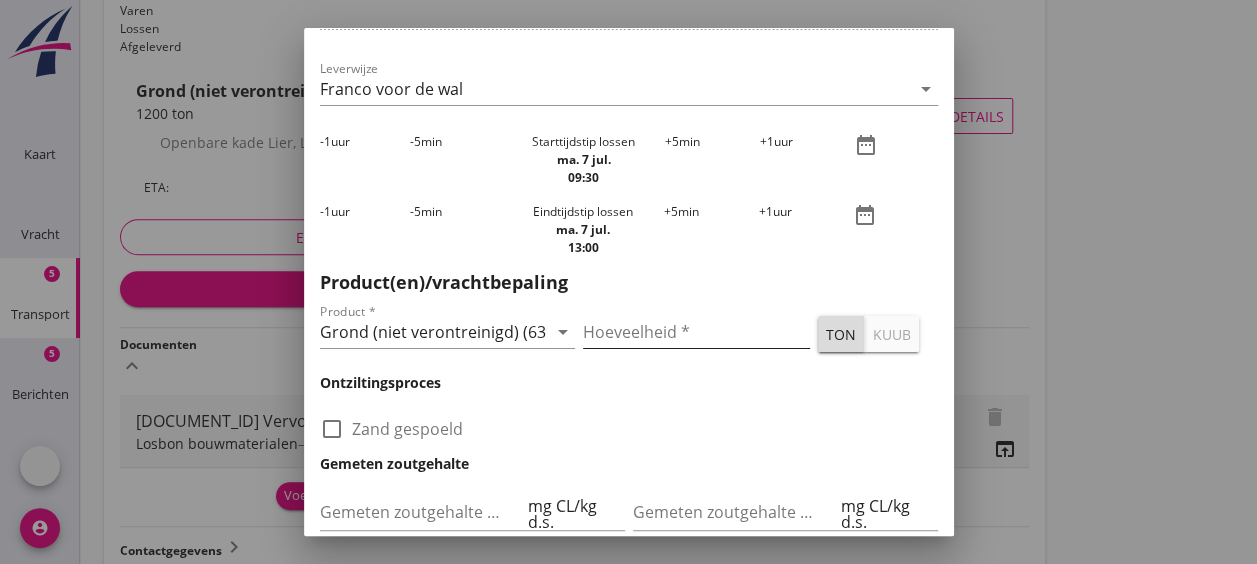 click at bounding box center (696, 332) 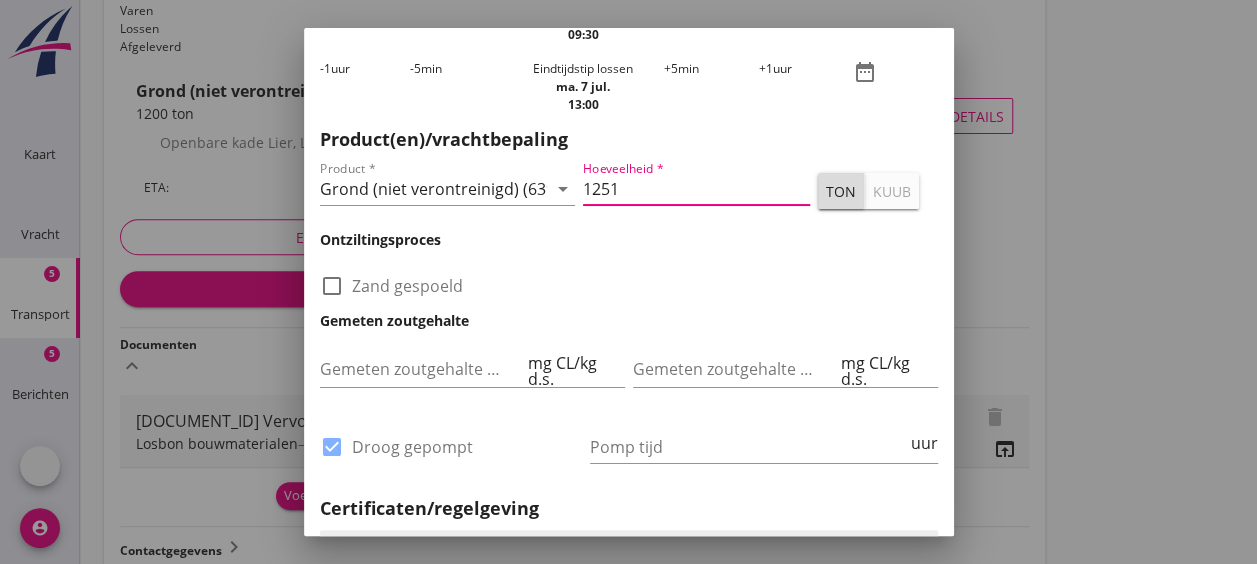 scroll, scrollTop: 790, scrollLeft: 0, axis: vertical 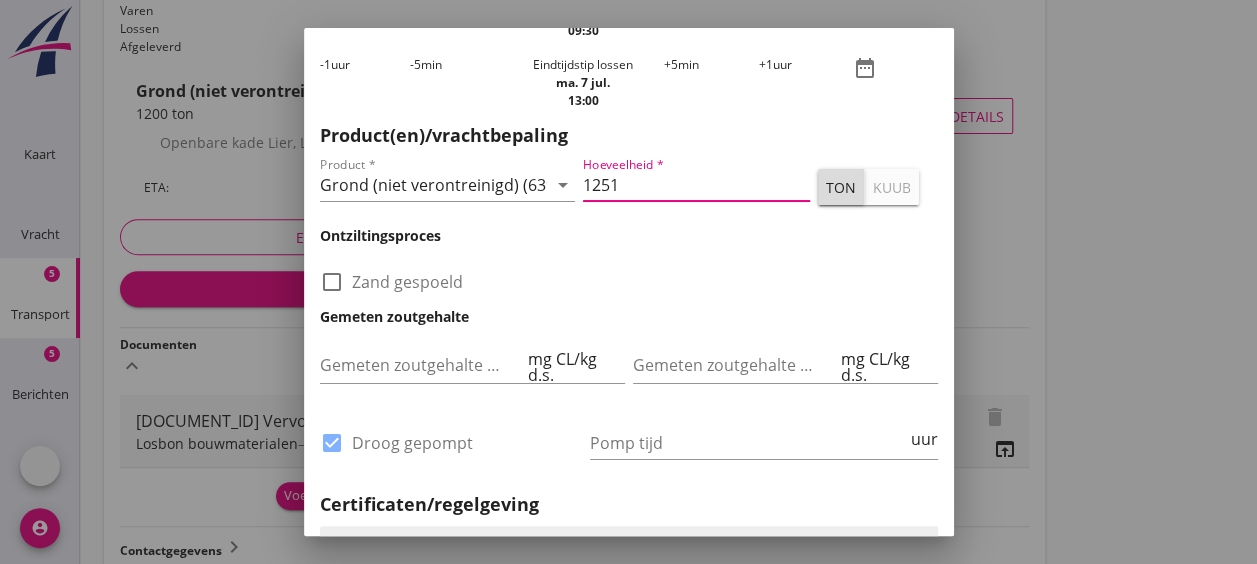 type on "1251" 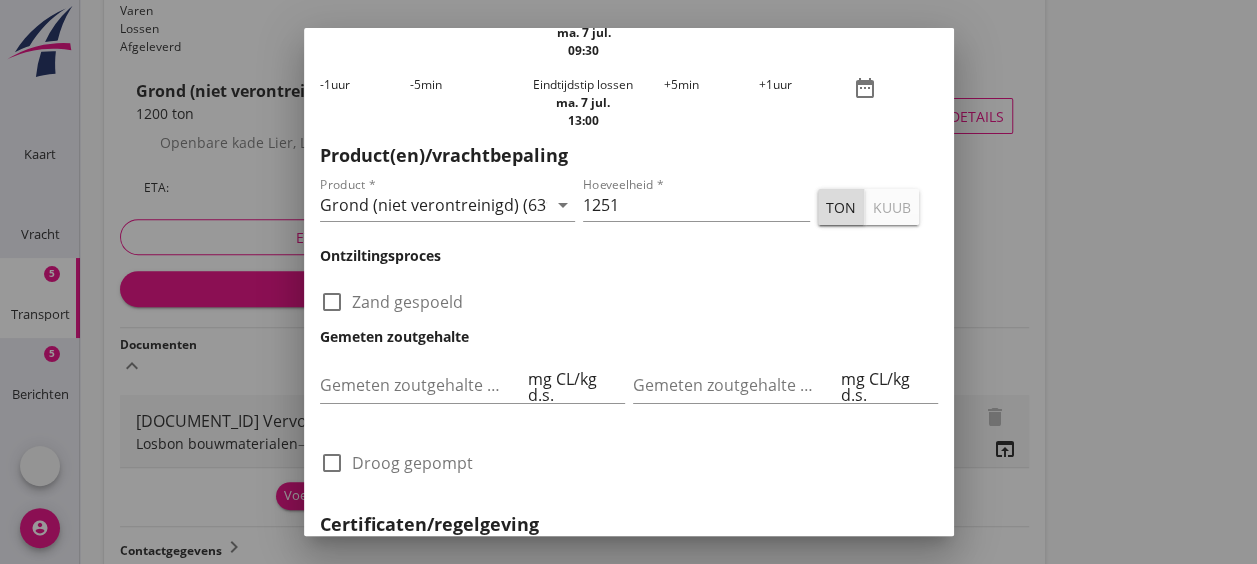 scroll, scrollTop: 756, scrollLeft: 0, axis: vertical 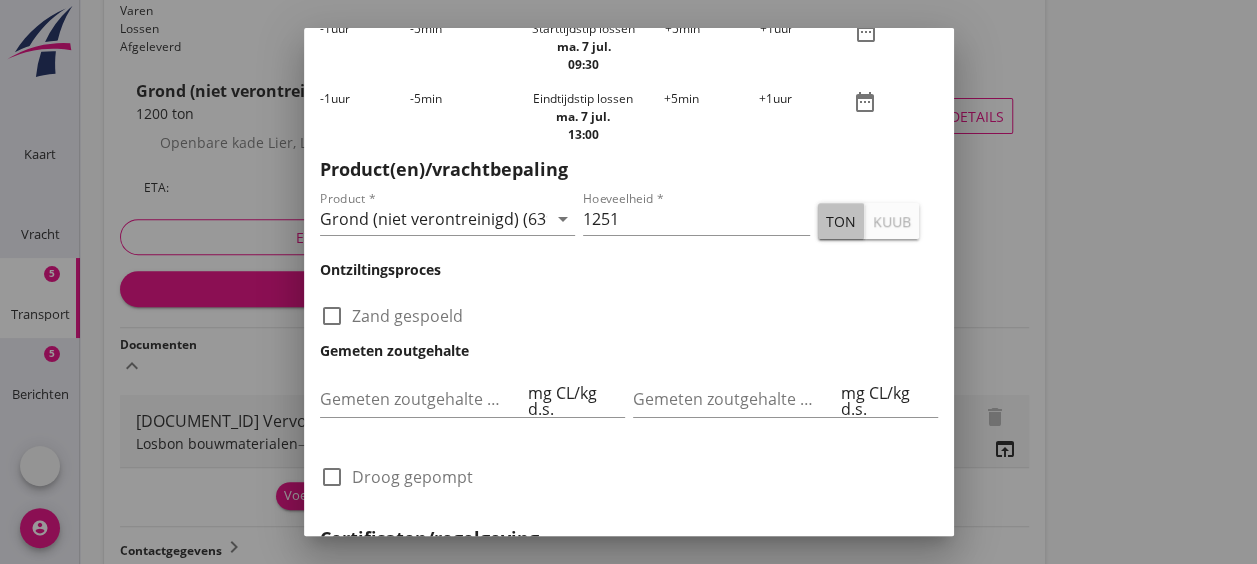 click on "ton" at bounding box center (841, 221) 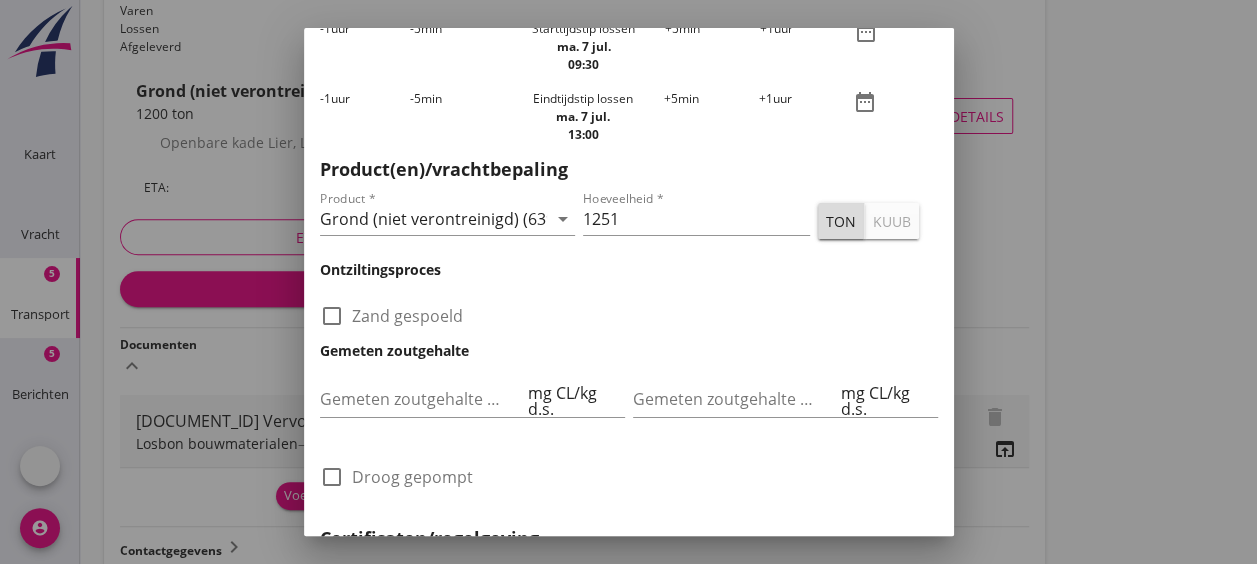scroll, scrollTop: 1152, scrollLeft: 0, axis: vertical 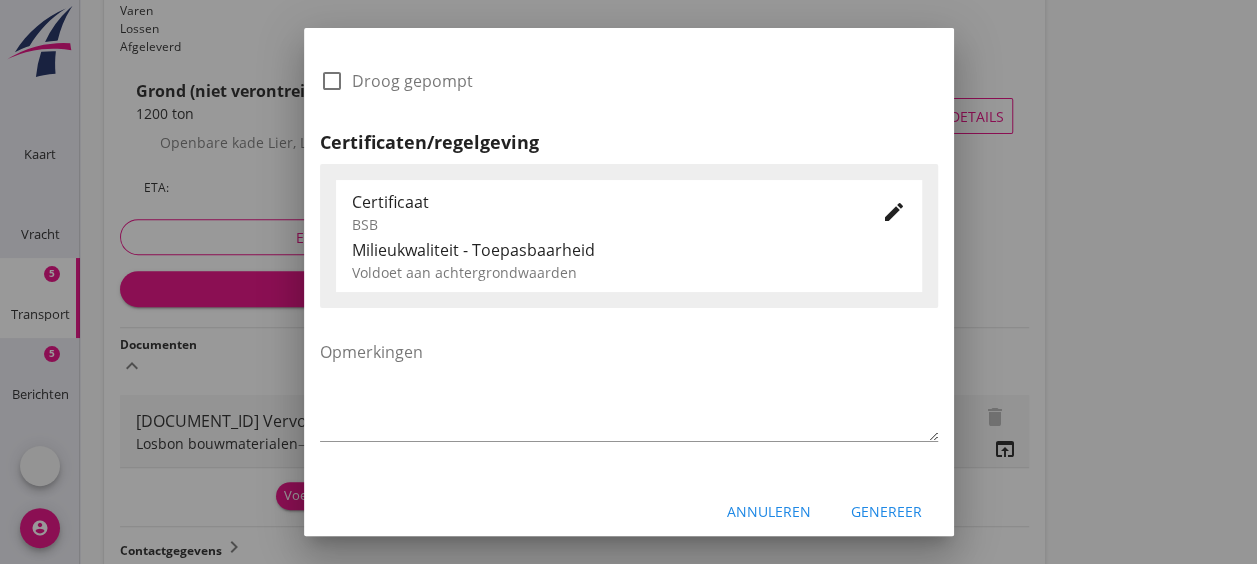 click on "Genereer" at bounding box center (886, 511) 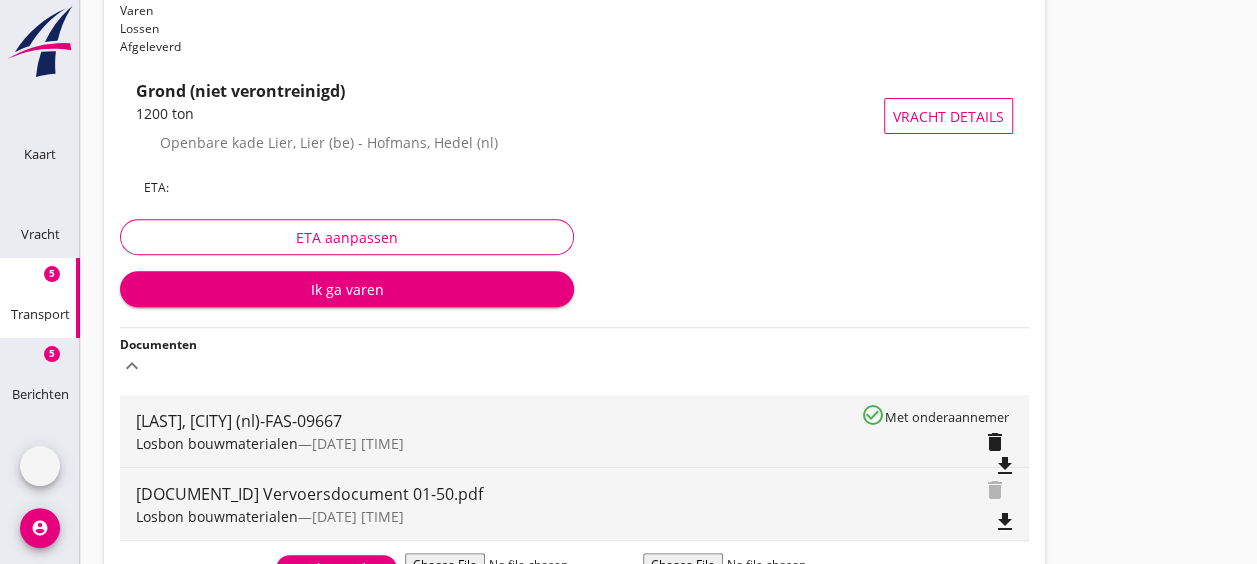 click on "file_download" at bounding box center [1005, 466] 